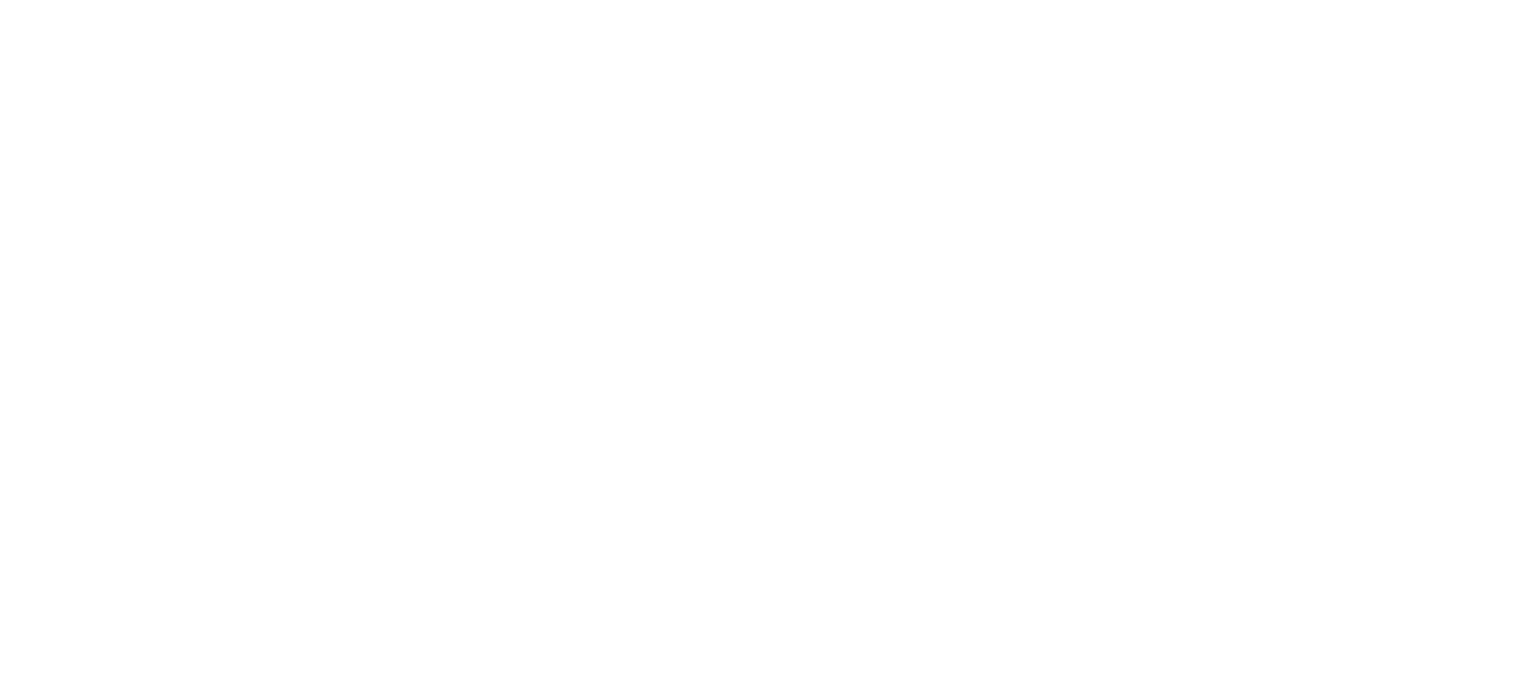 scroll, scrollTop: 0, scrollLeft: 0, axis: both 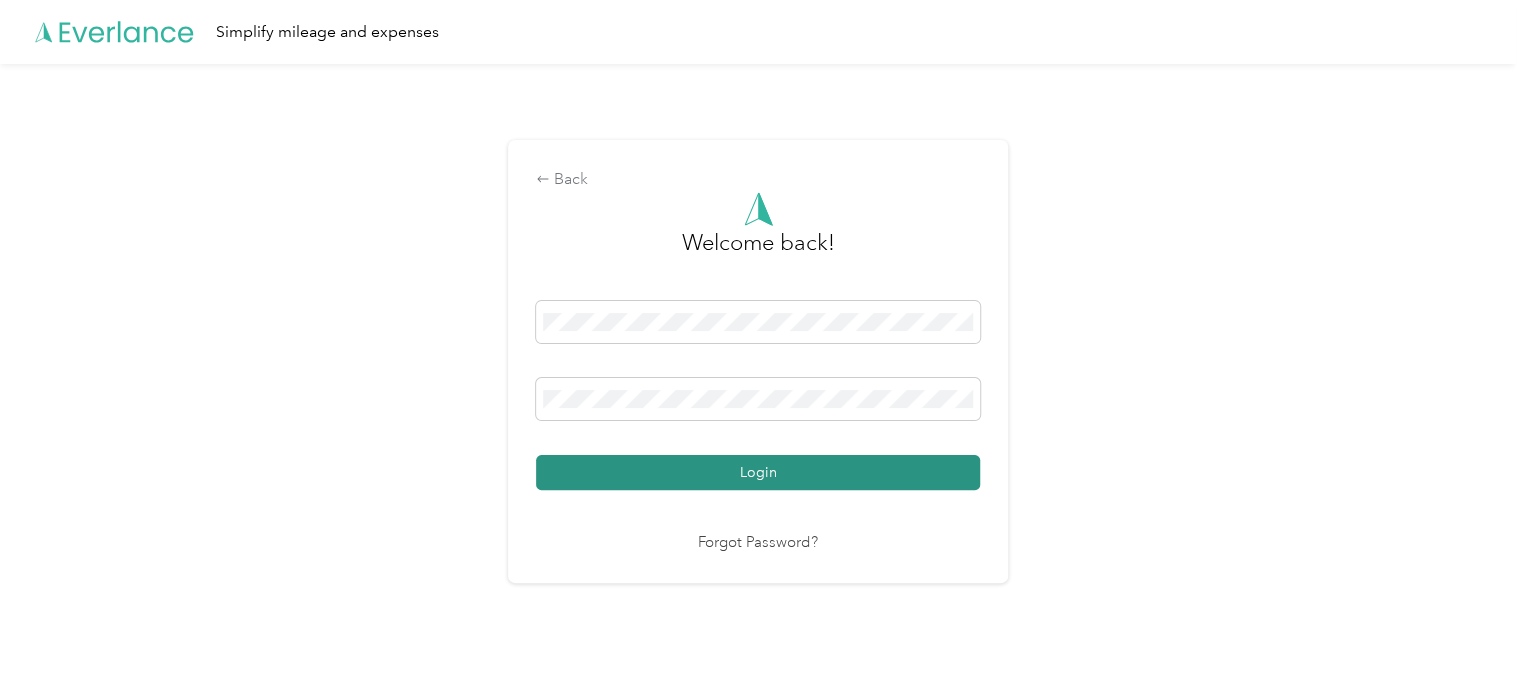 click on "Login" at bounding box center (758, 472) 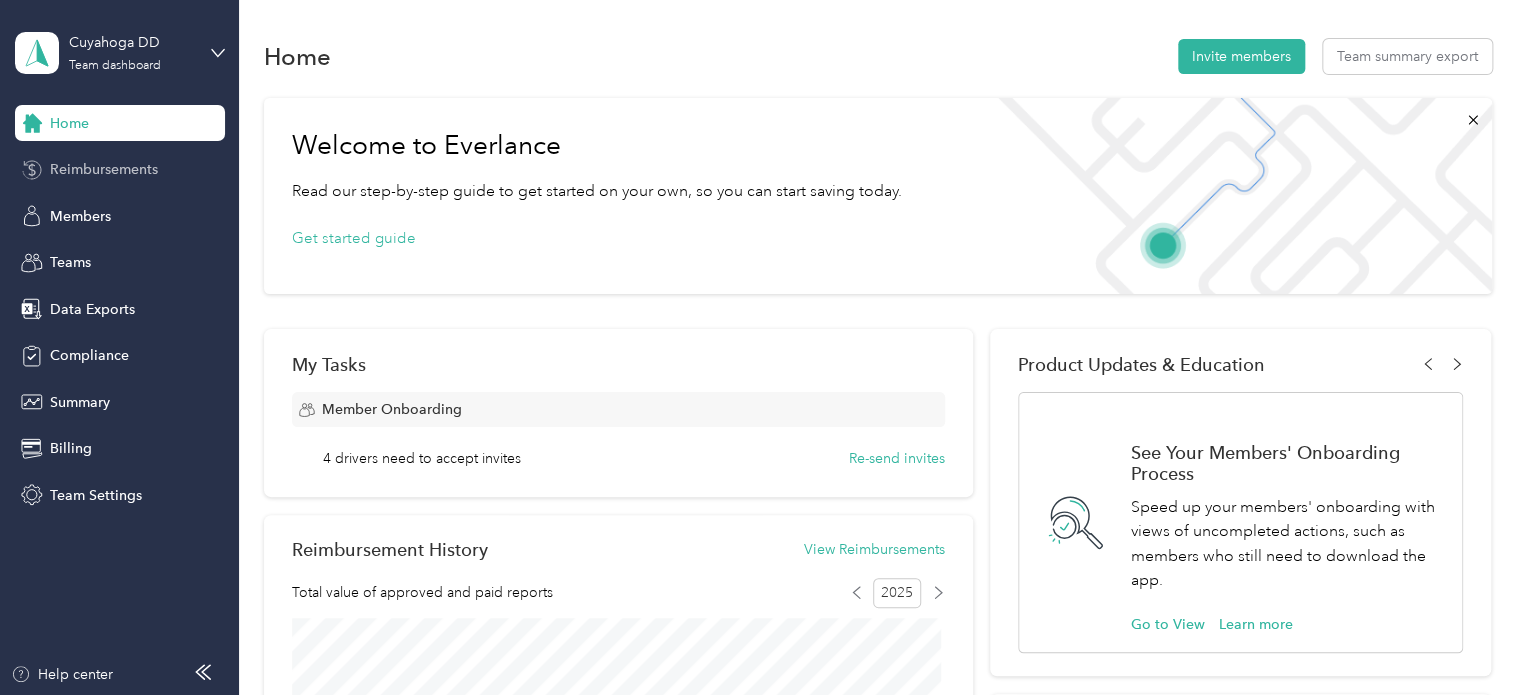 click on "Reimbursements" at bounding box center (104, 169) 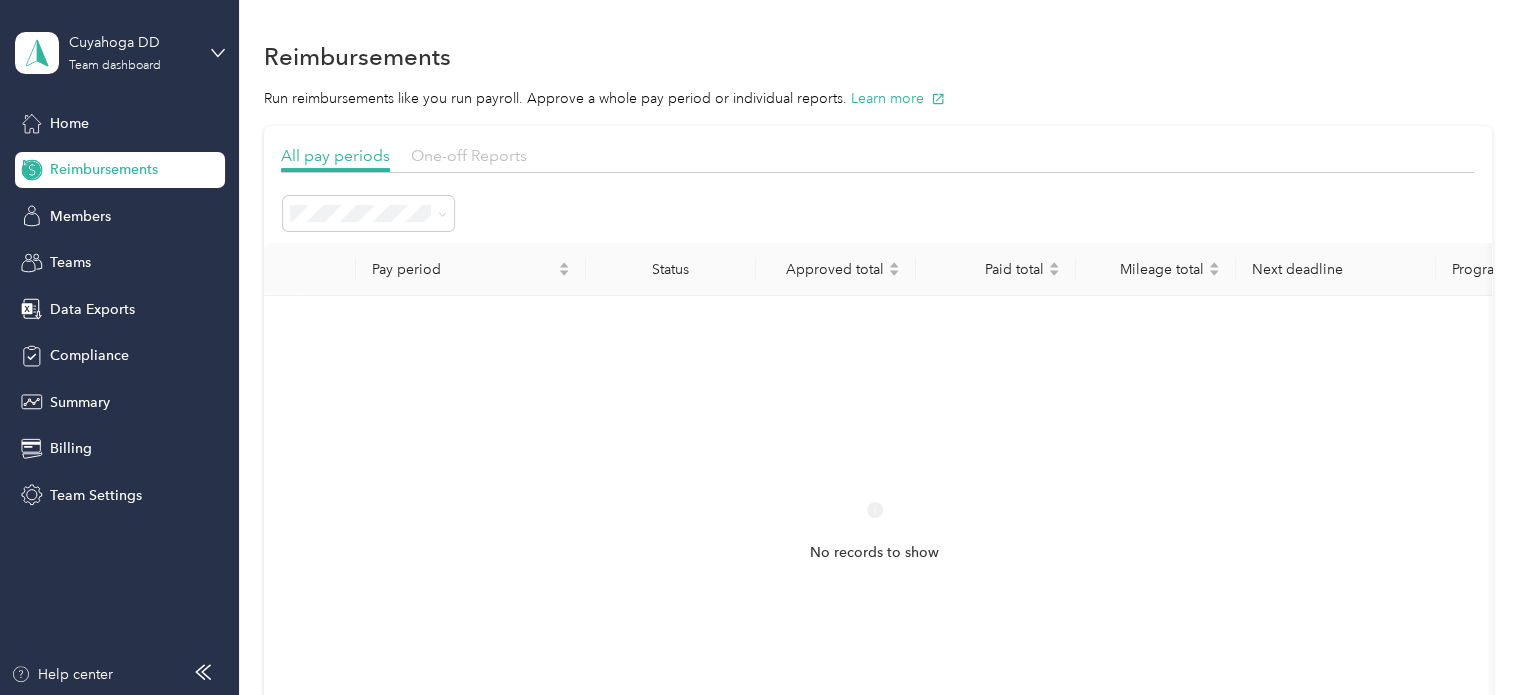 click on "One-off Reports" at bounding box center [469, 155] 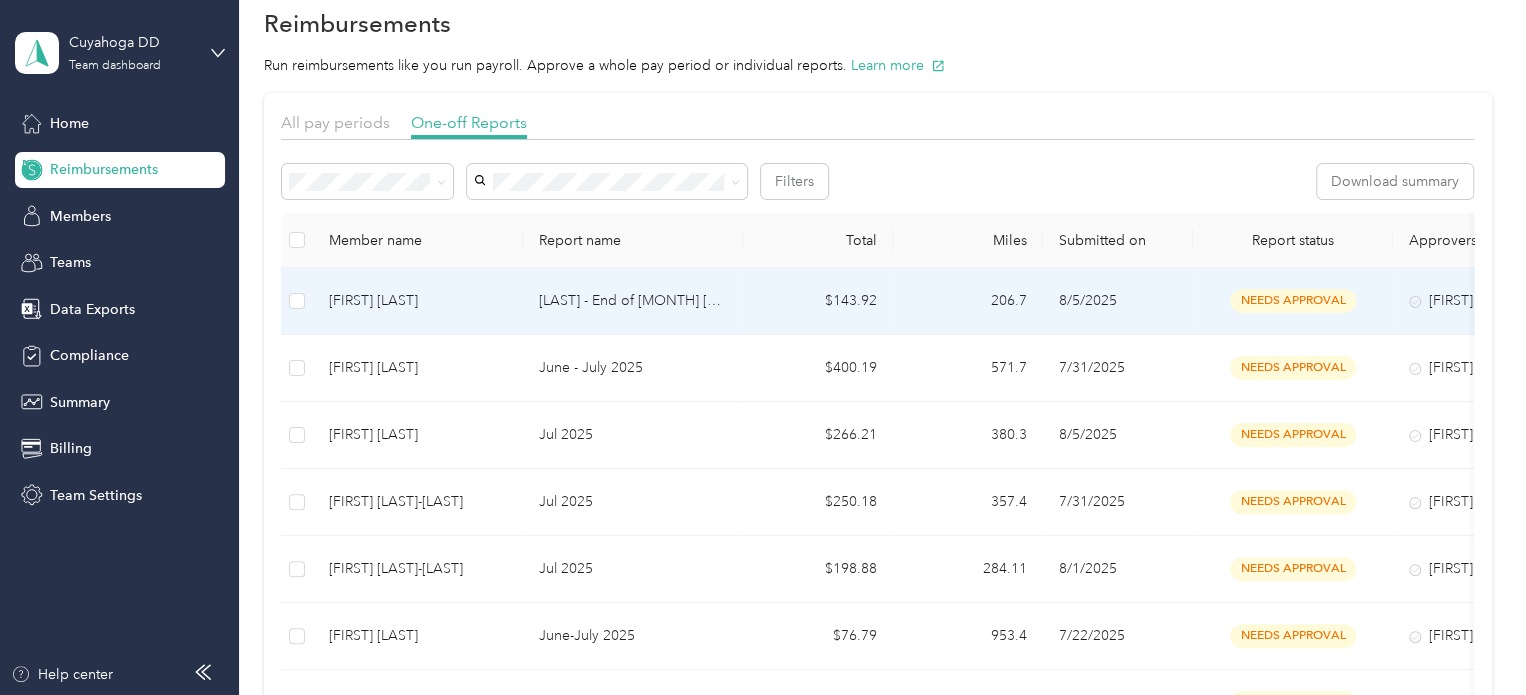 scroll, scrollTop: 0, scrollLeft: 0, axis: both 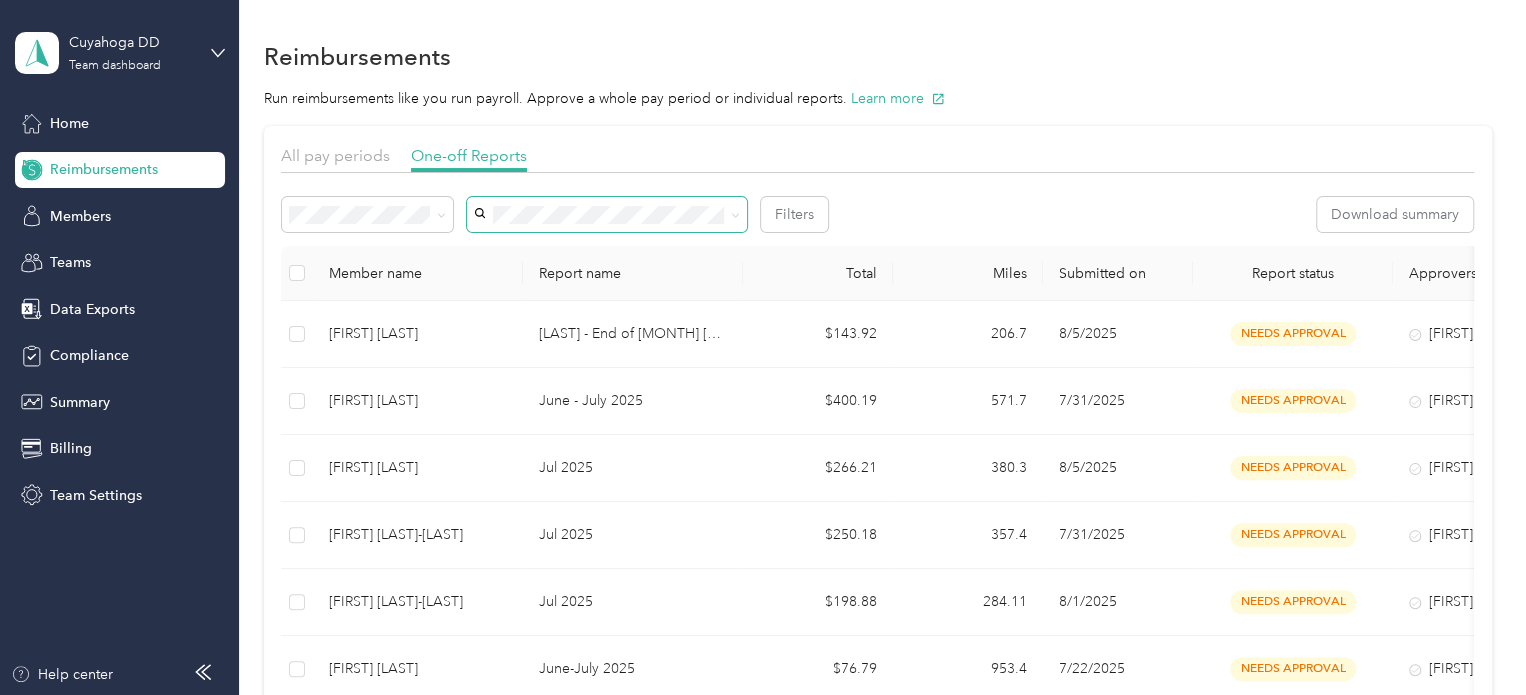 click at bounding box center (607, 214) 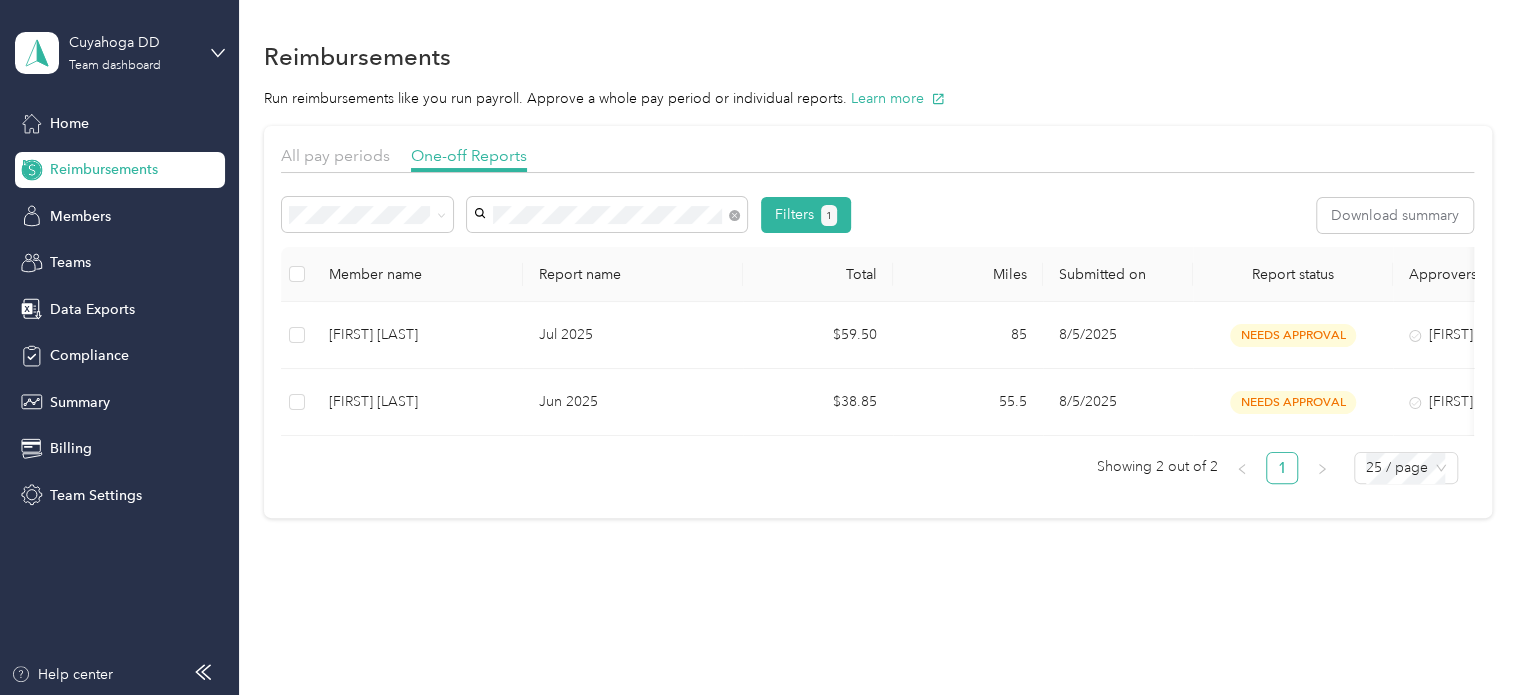 click on "All pay periods One-off Reports" at bounding box center [877, 158] 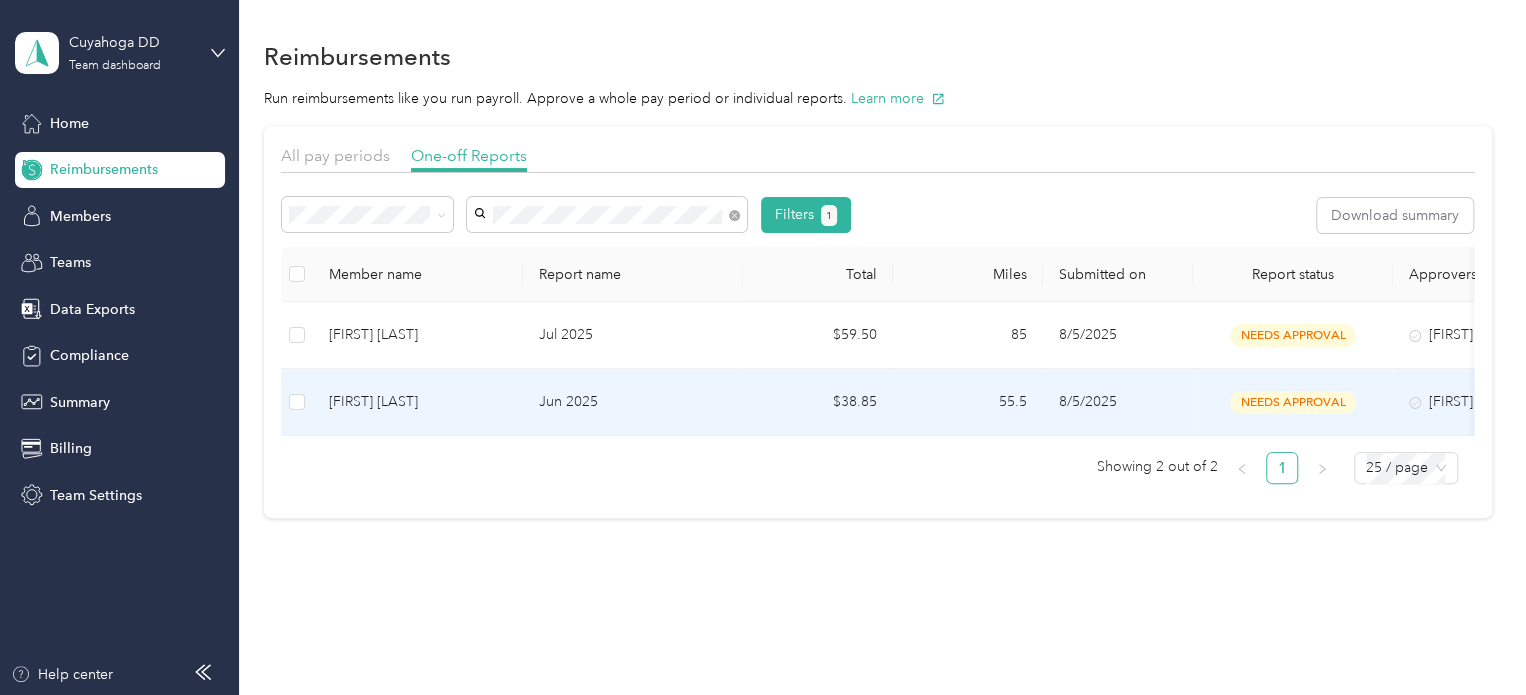 click on "Jun 2025" at bounding box center (633, 402) 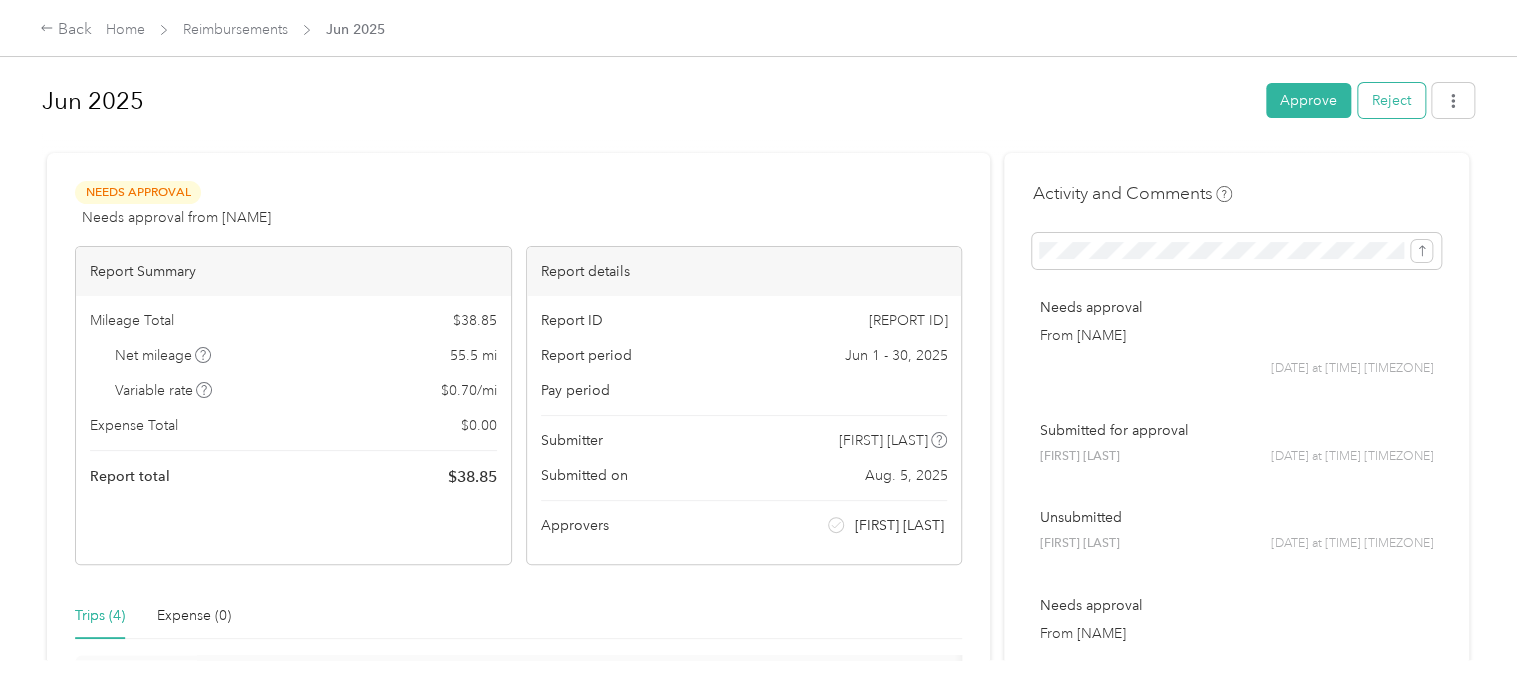 click on "Reject" at bounding box center (1391, 100) 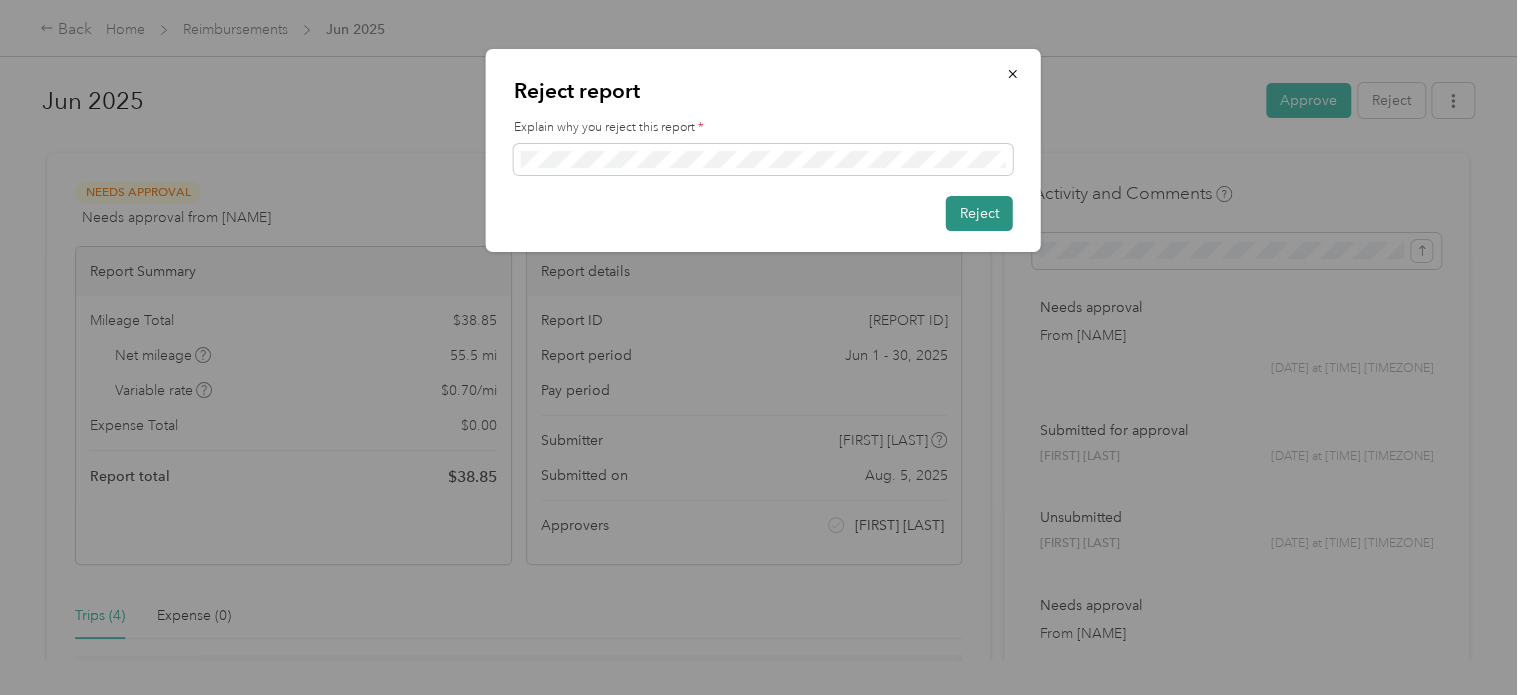 click on "Reject" at bounding box center [979, 213] 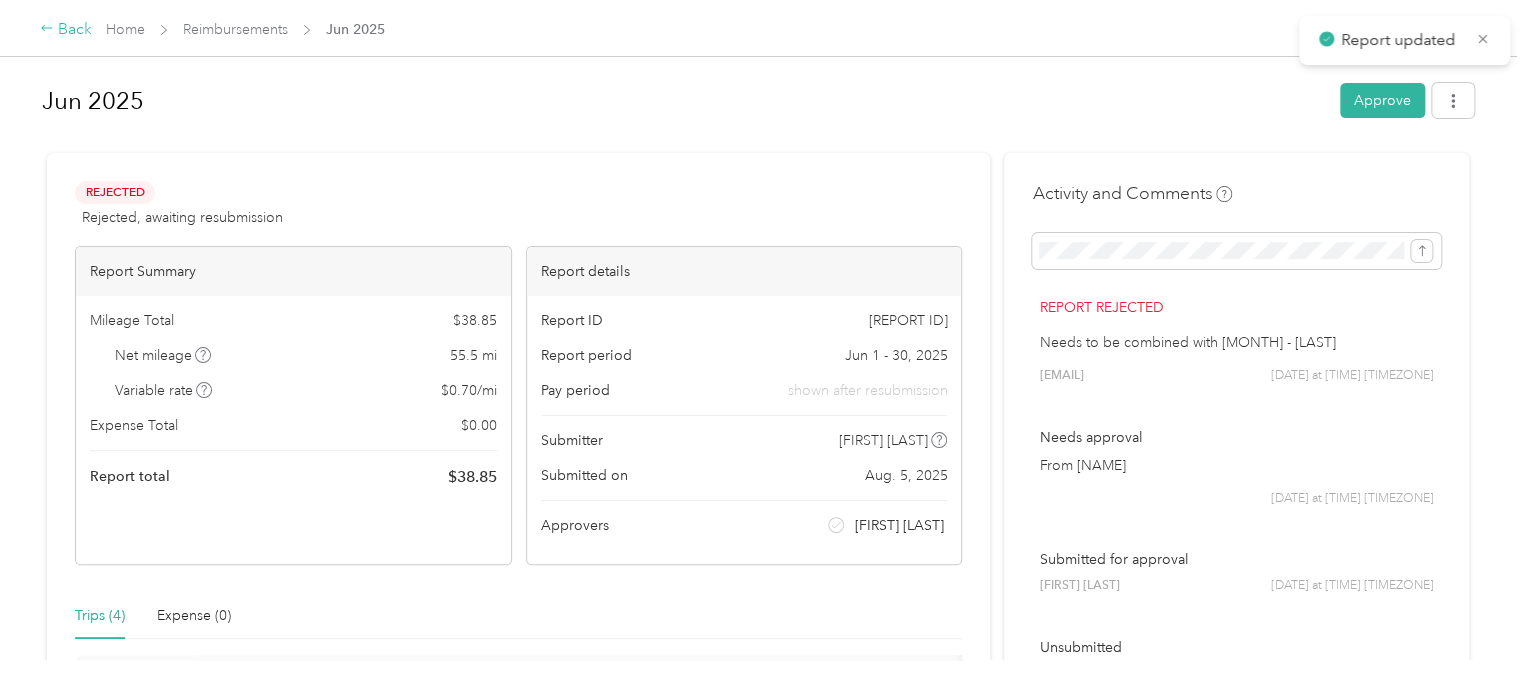 click on "Back" at bounding box center [66, 30] 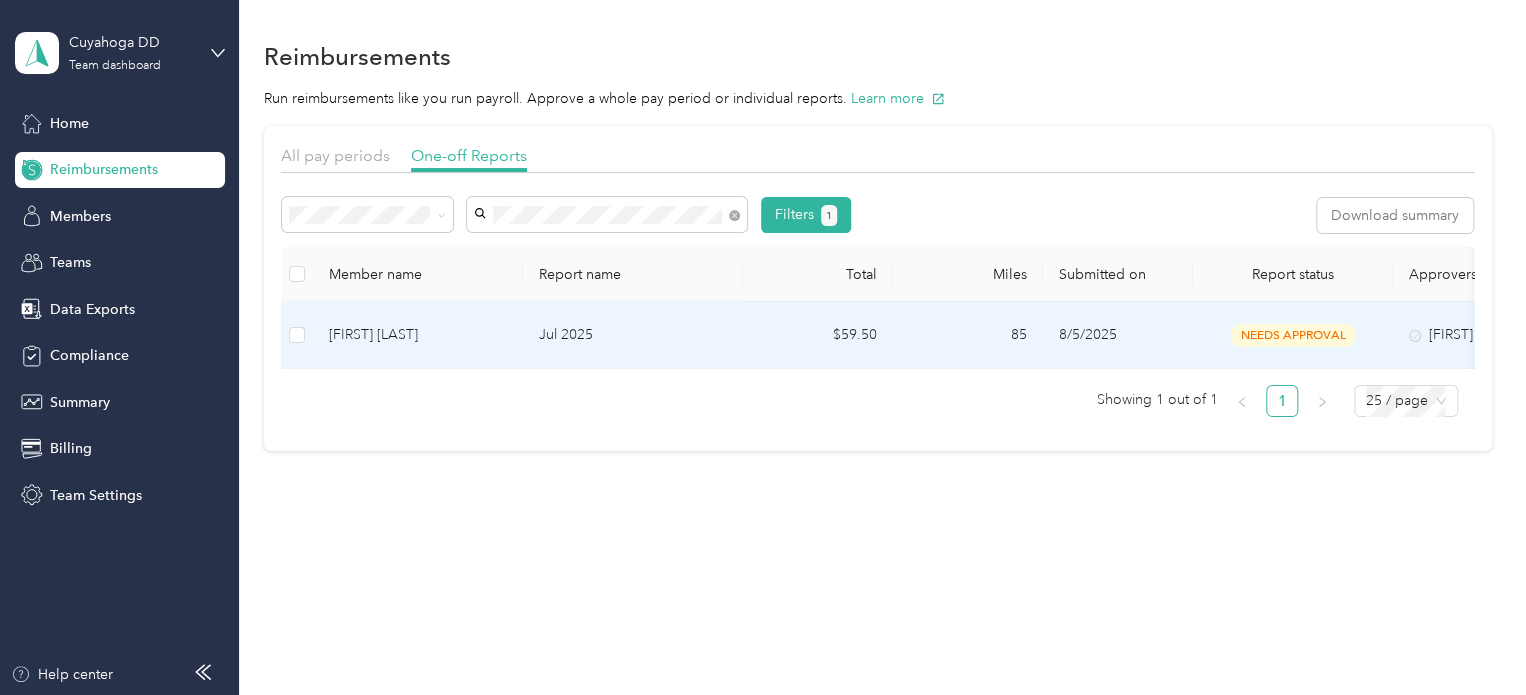 click on "Jul 2025" at bounding box center [633, 335] 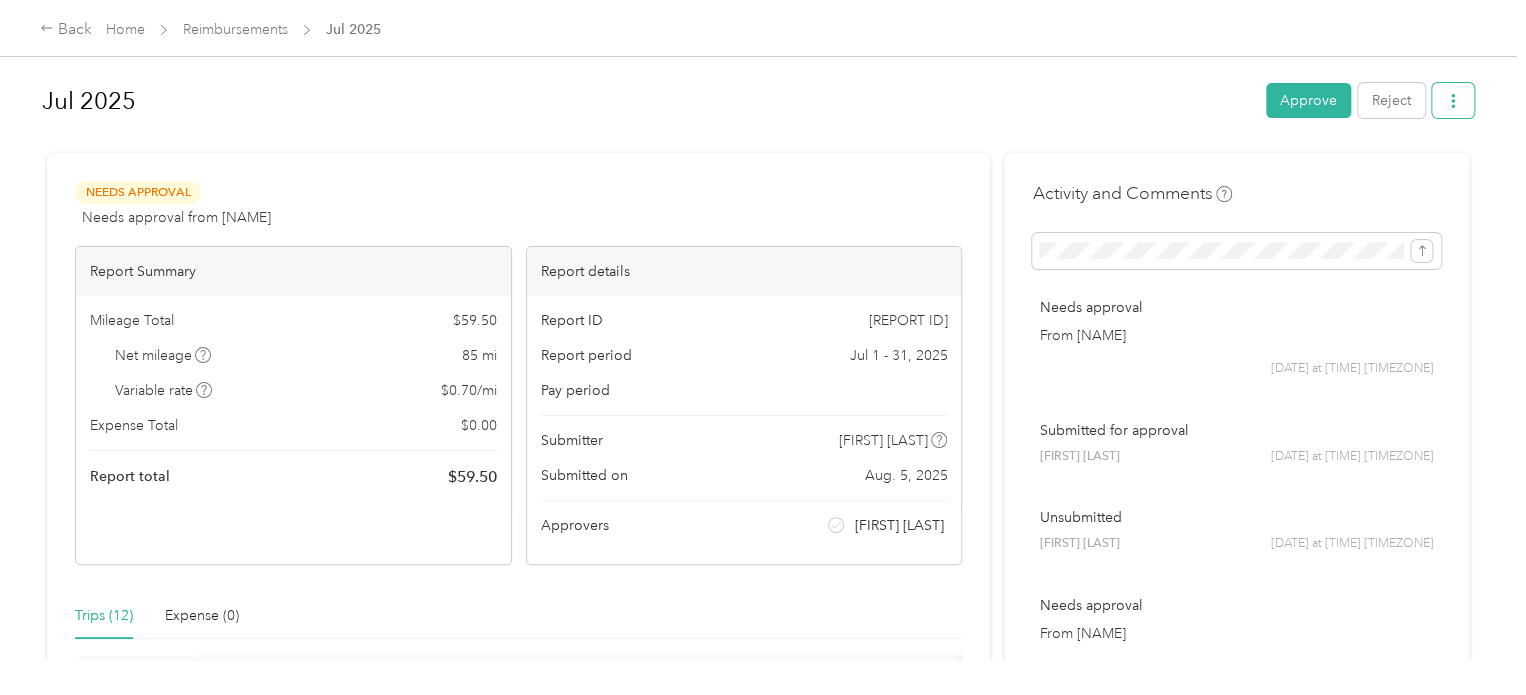 click at bounding box center (1453, 100) 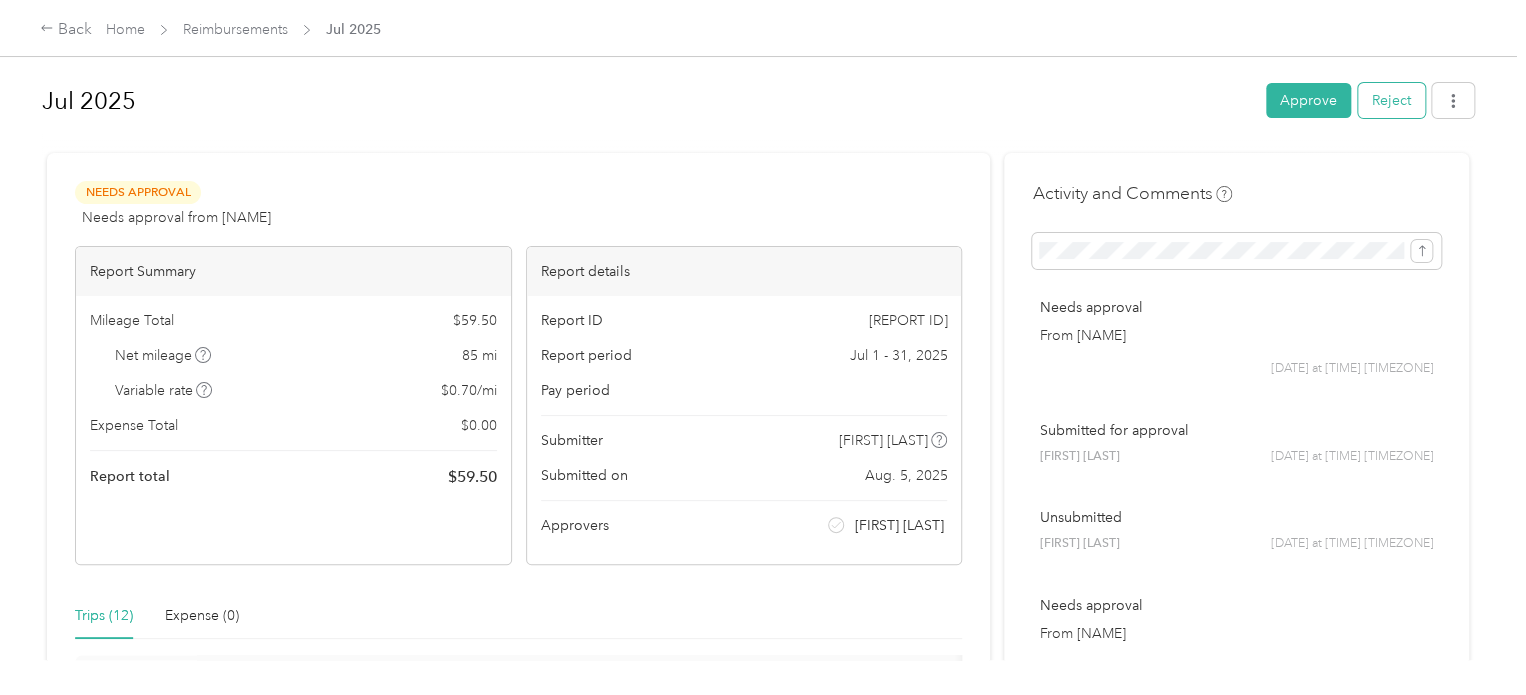 click on "Reject" at bounding box center [1391, 100] 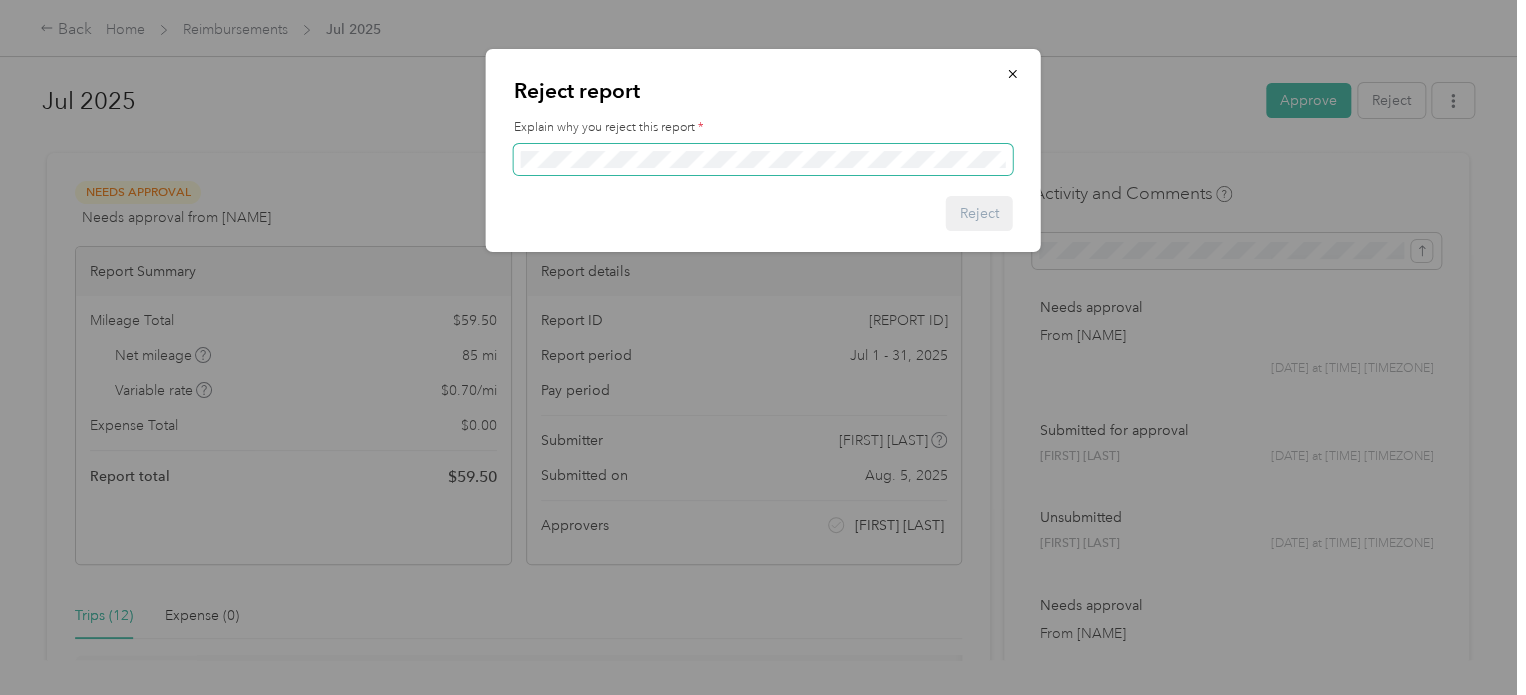 click at bounding box center (763, 160) 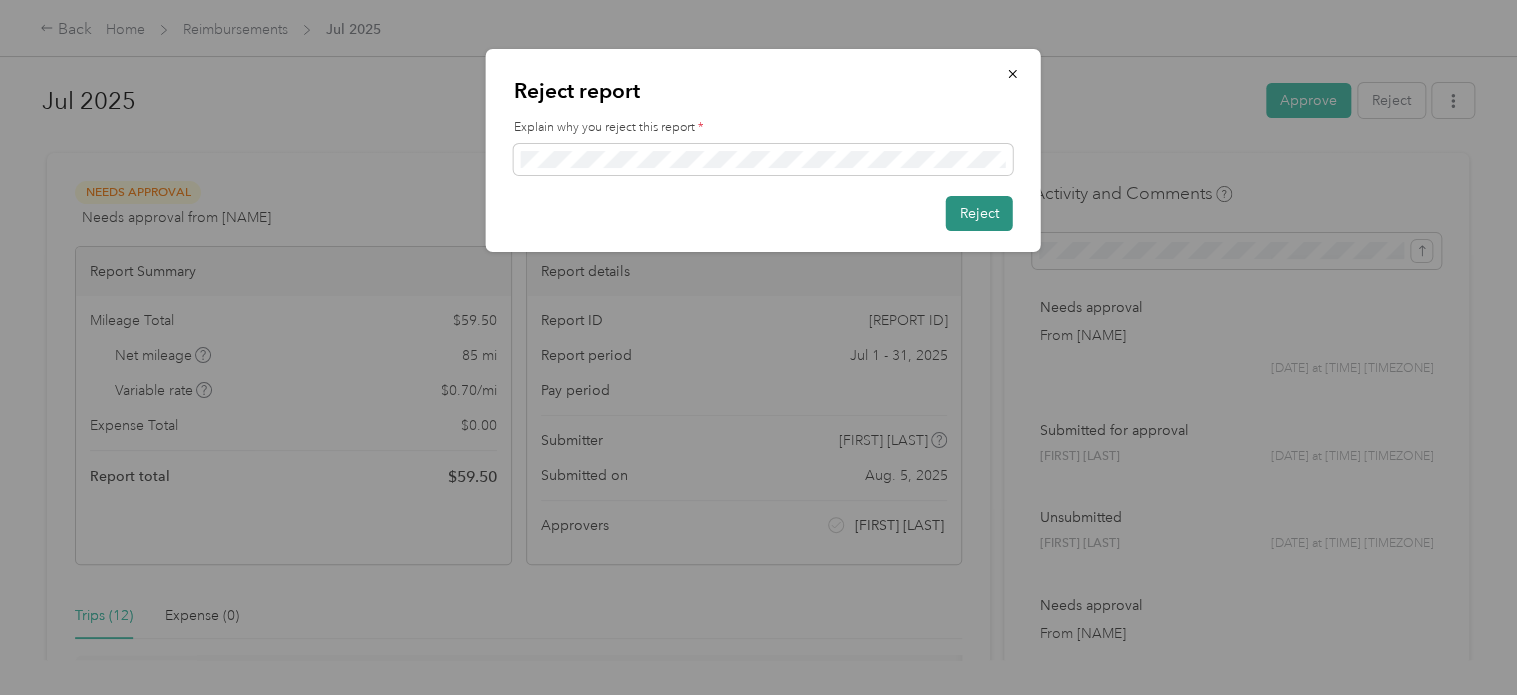 drag, startPoint x: 972, startPoint y: 214, endPoint x: 935, endPoint y: 215, distance: 37.01351 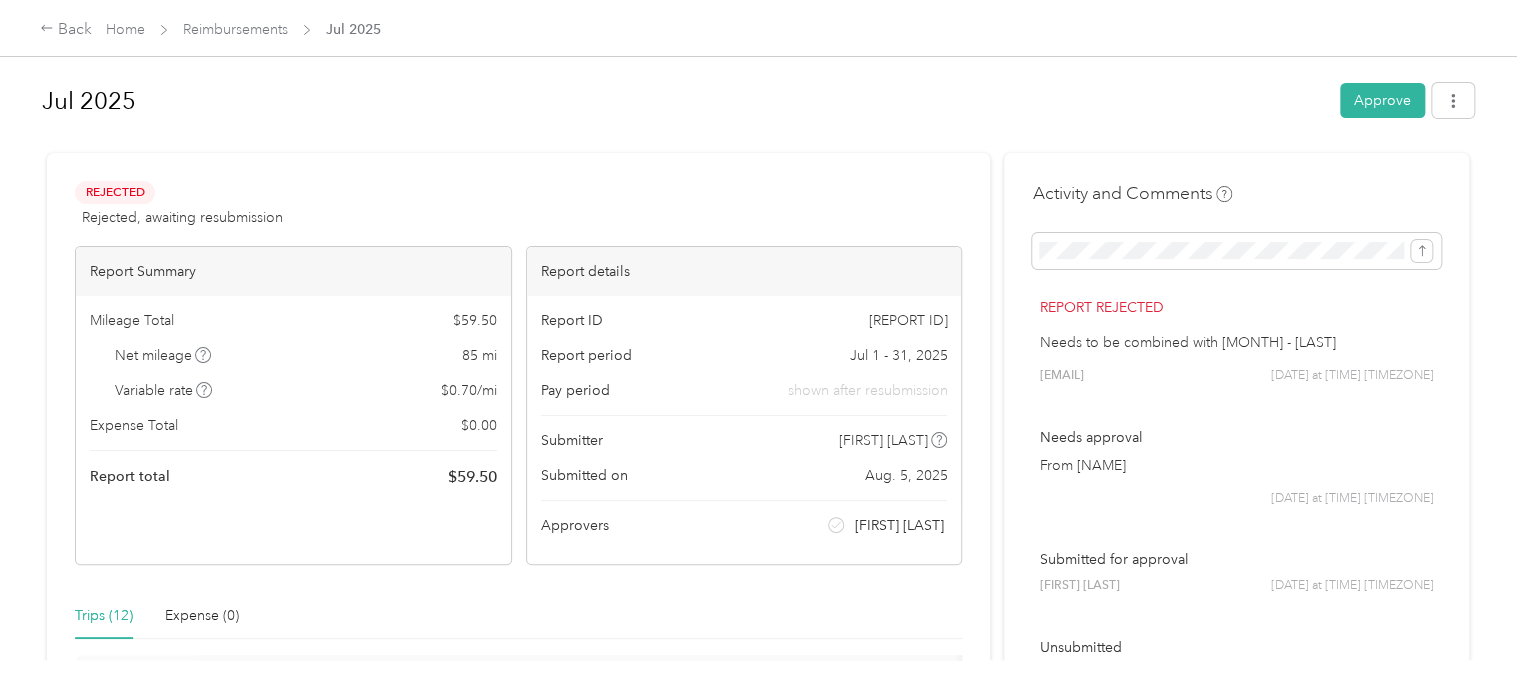 drag, startPoint x: 672, startPoint y: 229, endPoint x: 360, endPoint y: 44, distance: 362.72443 